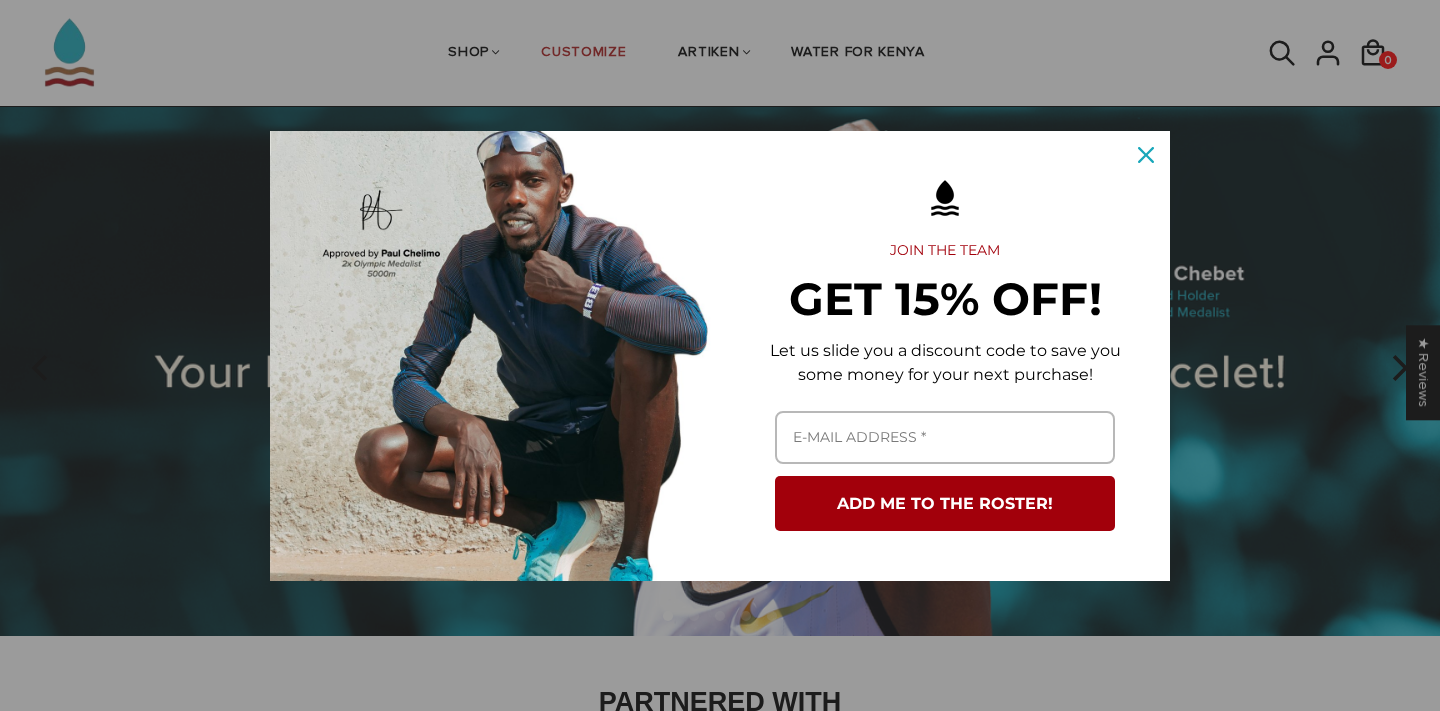 scroll, scrollTop: 73, scrollLeft: 0, axis: vertical 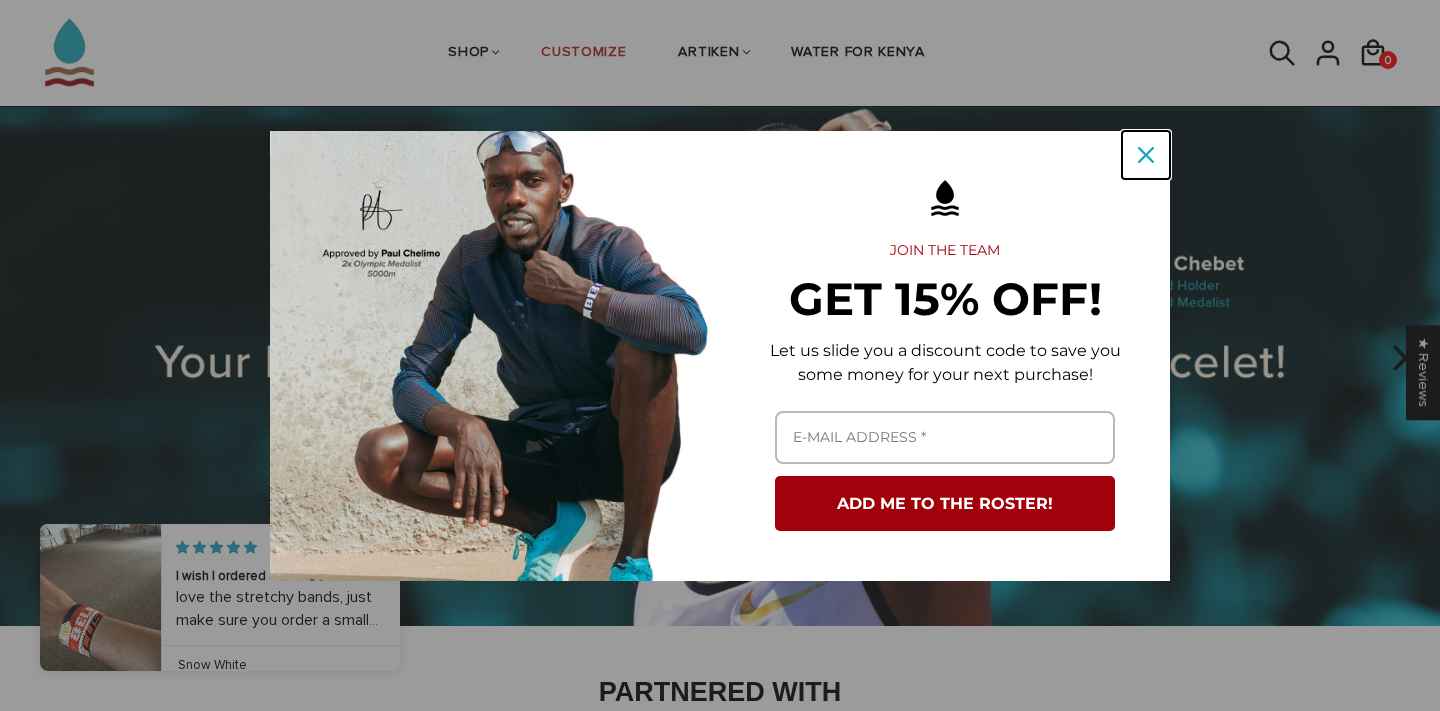 click 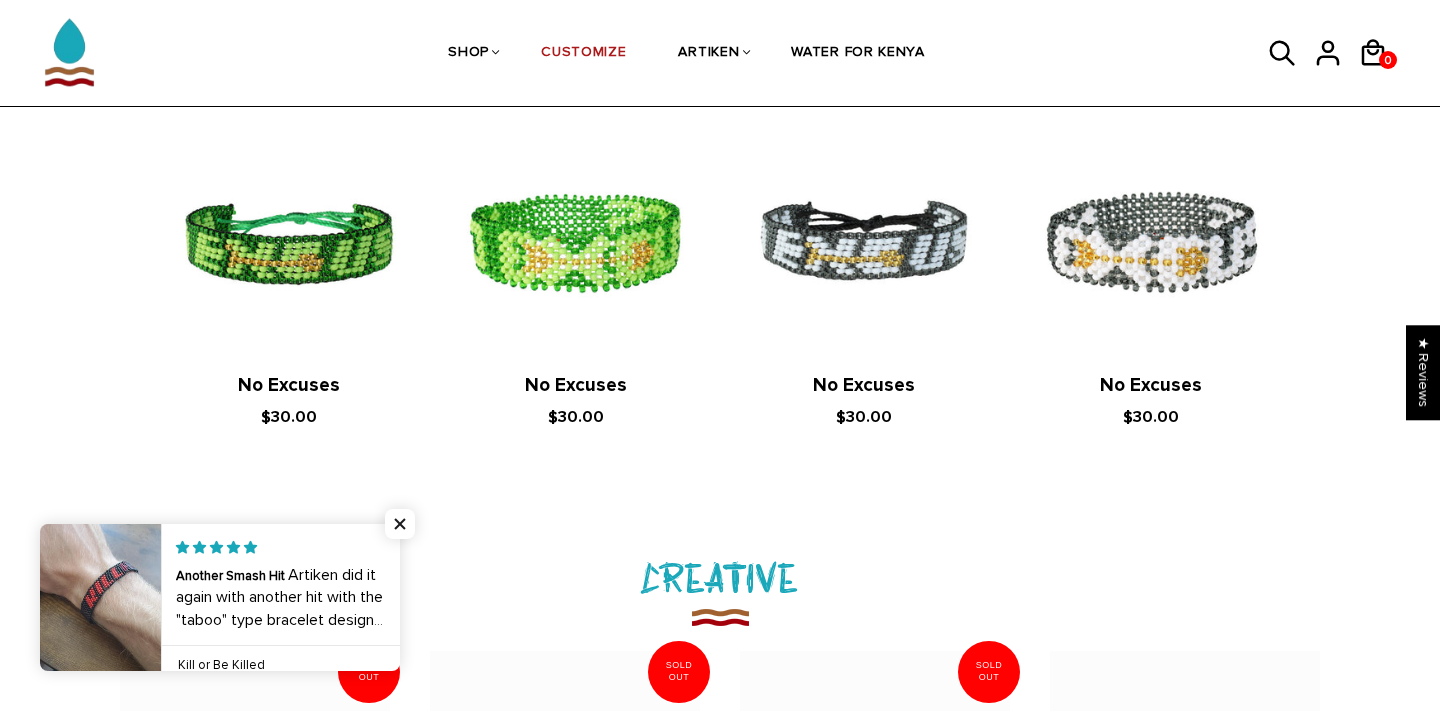 scroll, scrollTop: 1792, scrollLeft: 0, axis: vertical 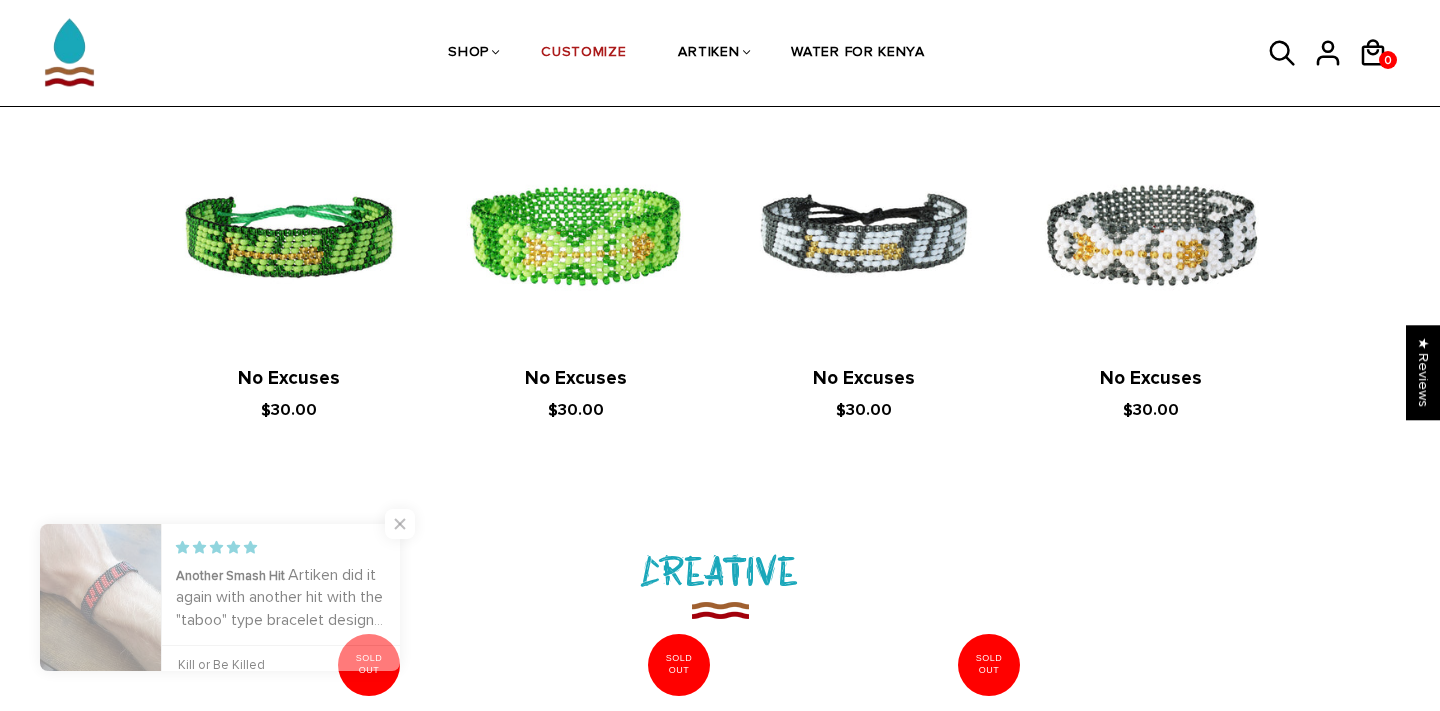 click at bounding box center [400, 524] 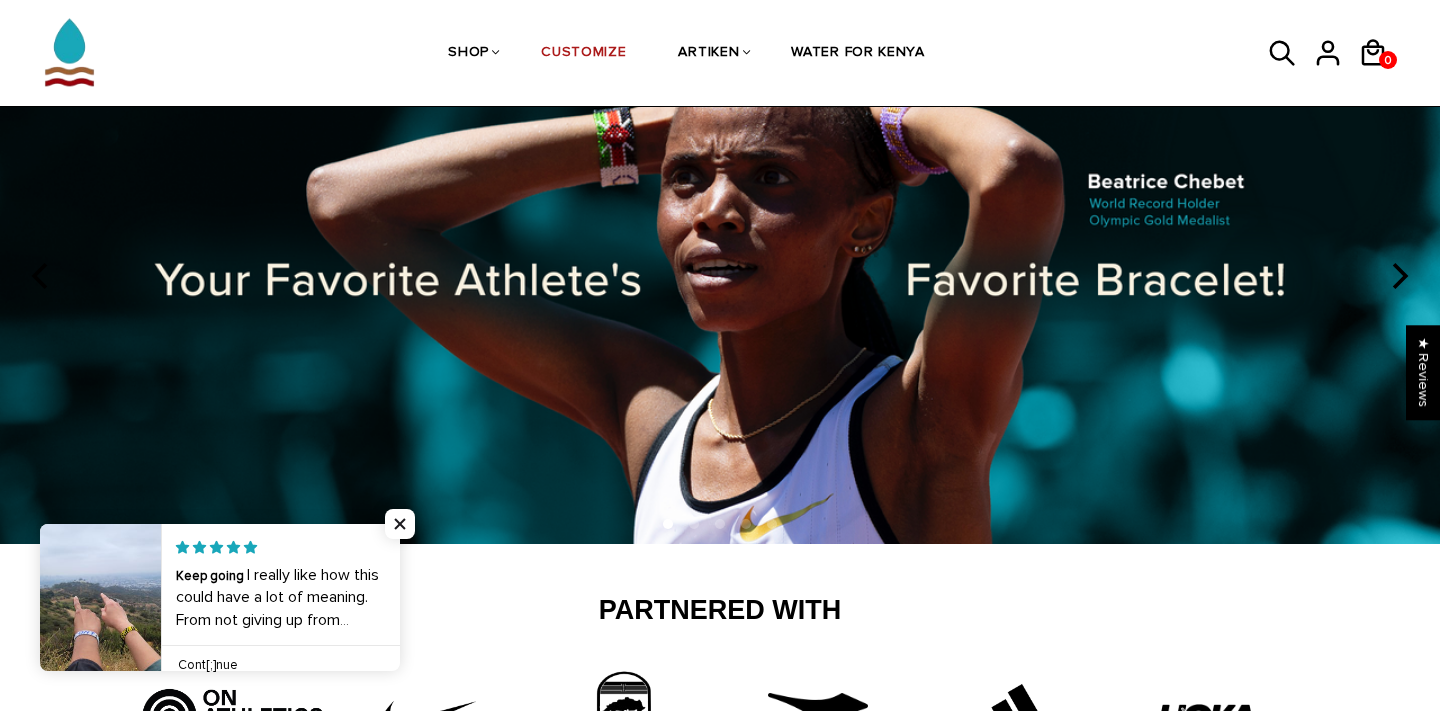 scroll, scrollTop: 124, scrollLeft: 0, axis: vertical 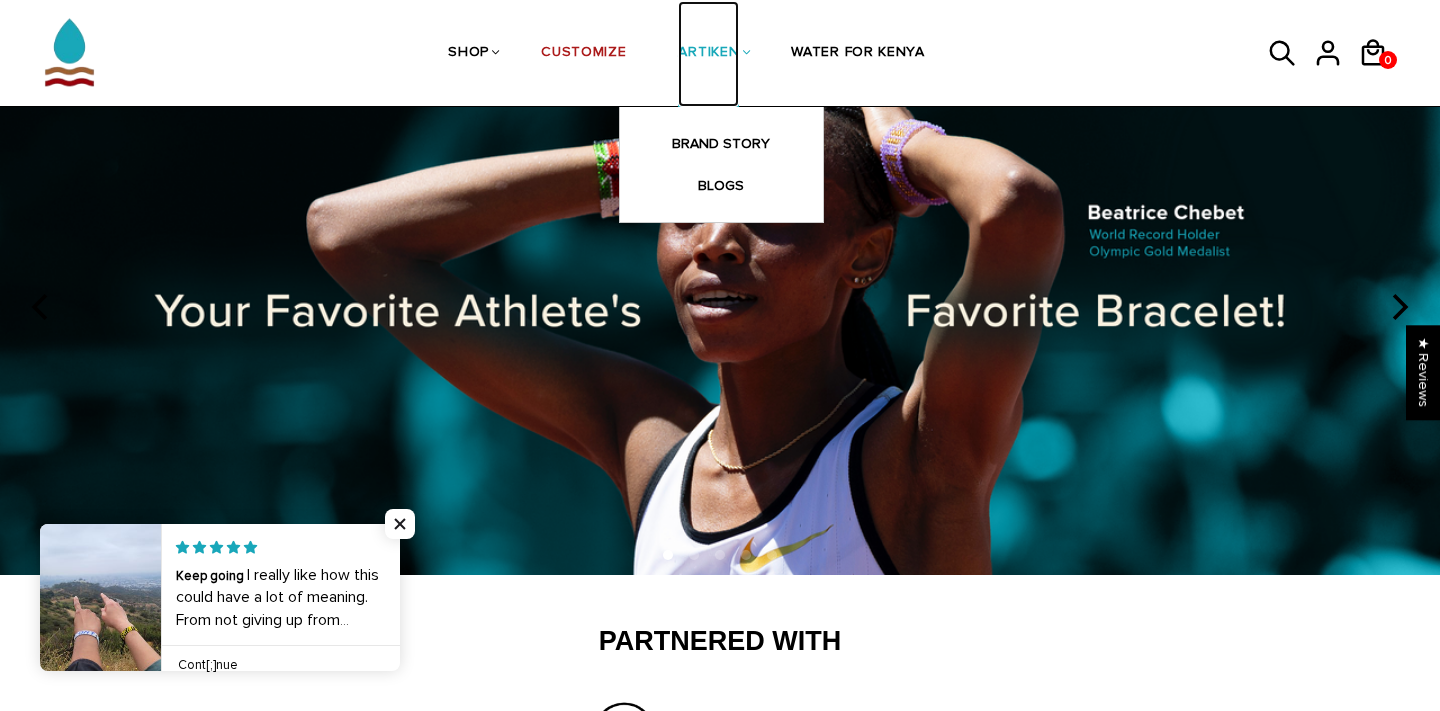 click on "ARTIKEN" at bounding box center (708, 54) 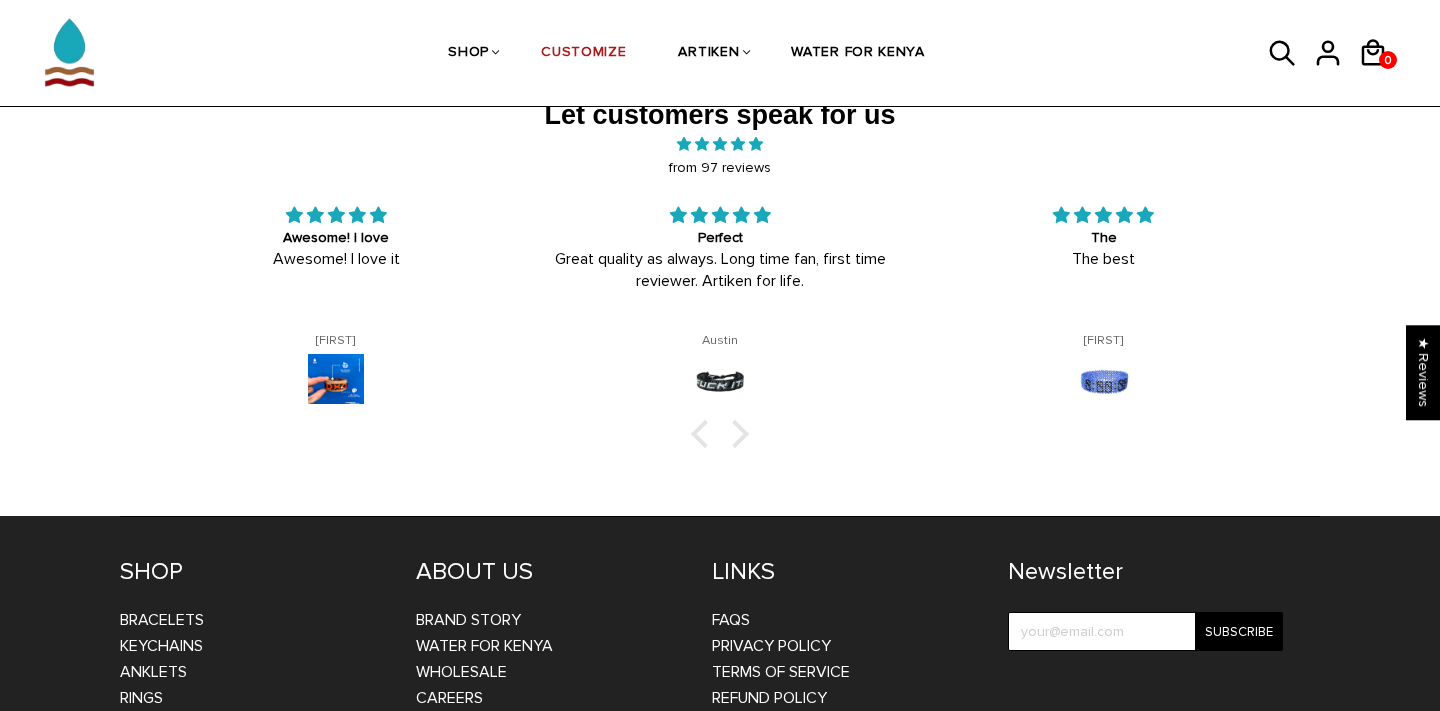 scroll, scrollTop: 3126, scrollLeft: 0, axis: vertical 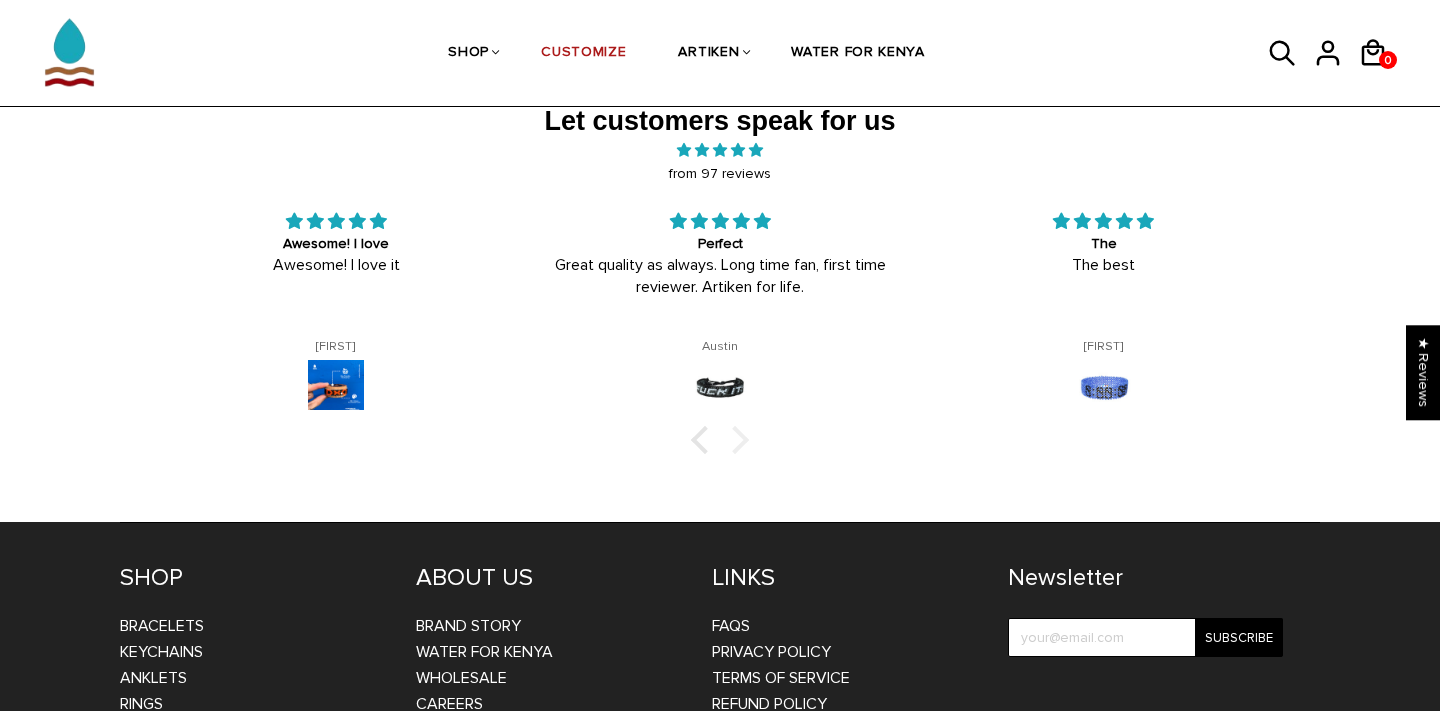 click at bounding box center (735, 439) 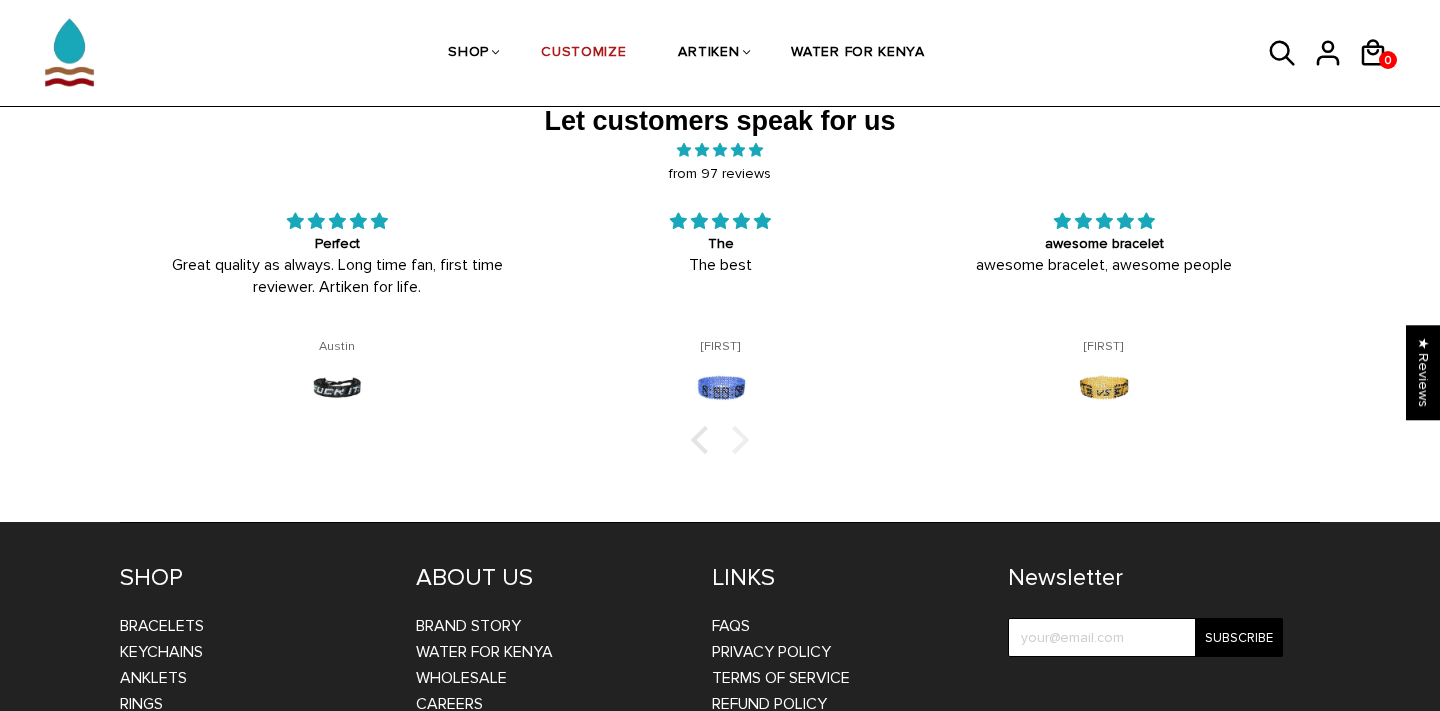 click at bounding box center [735, 439] 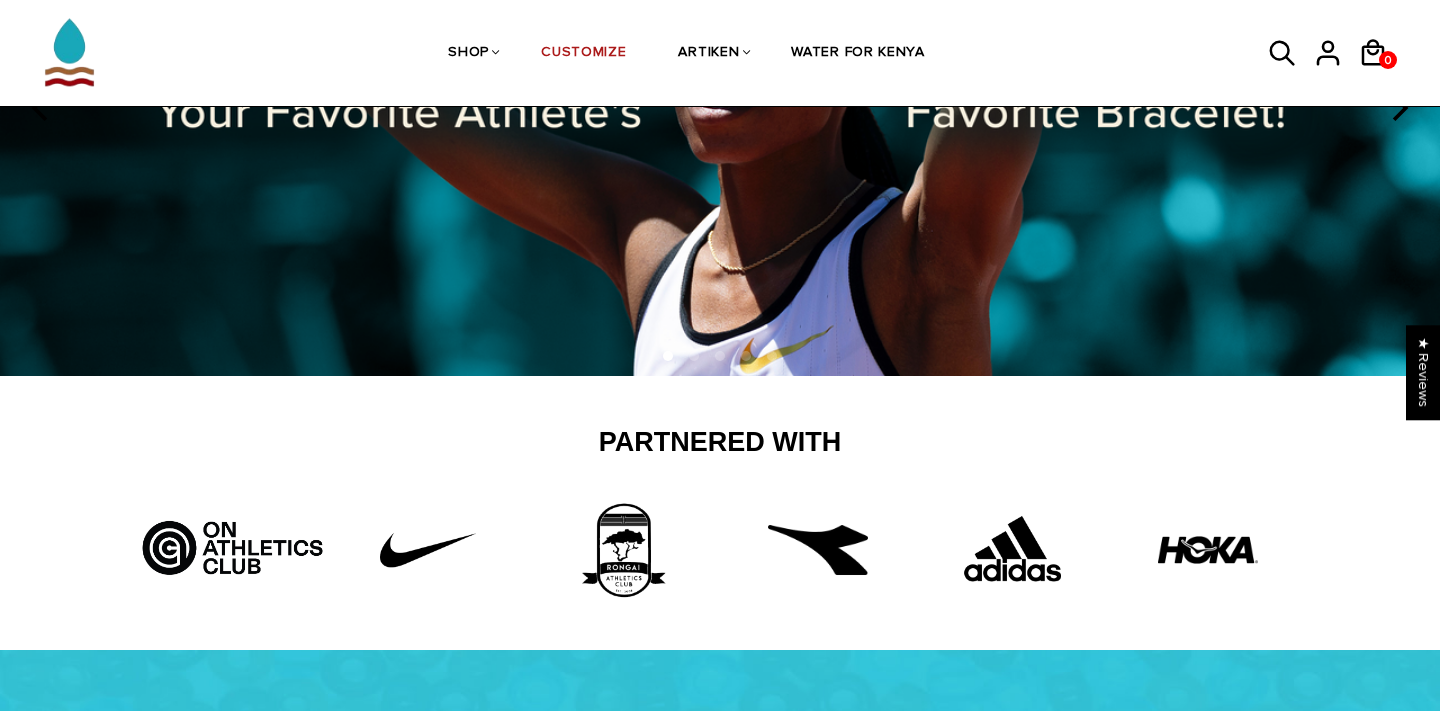scroll, scrollTop: 257, scrollLeft: 0, axis: vertical 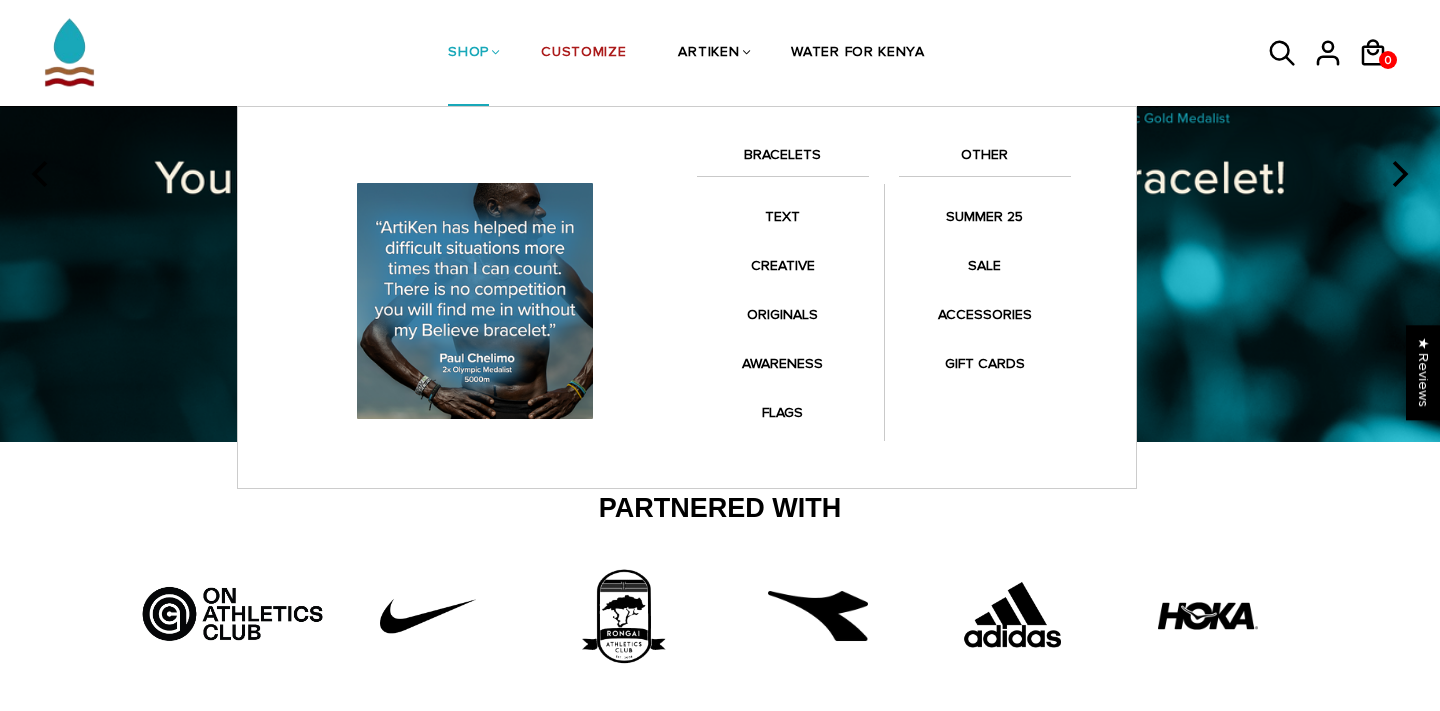 click on "SHOP" at bounding box center (468, 54) 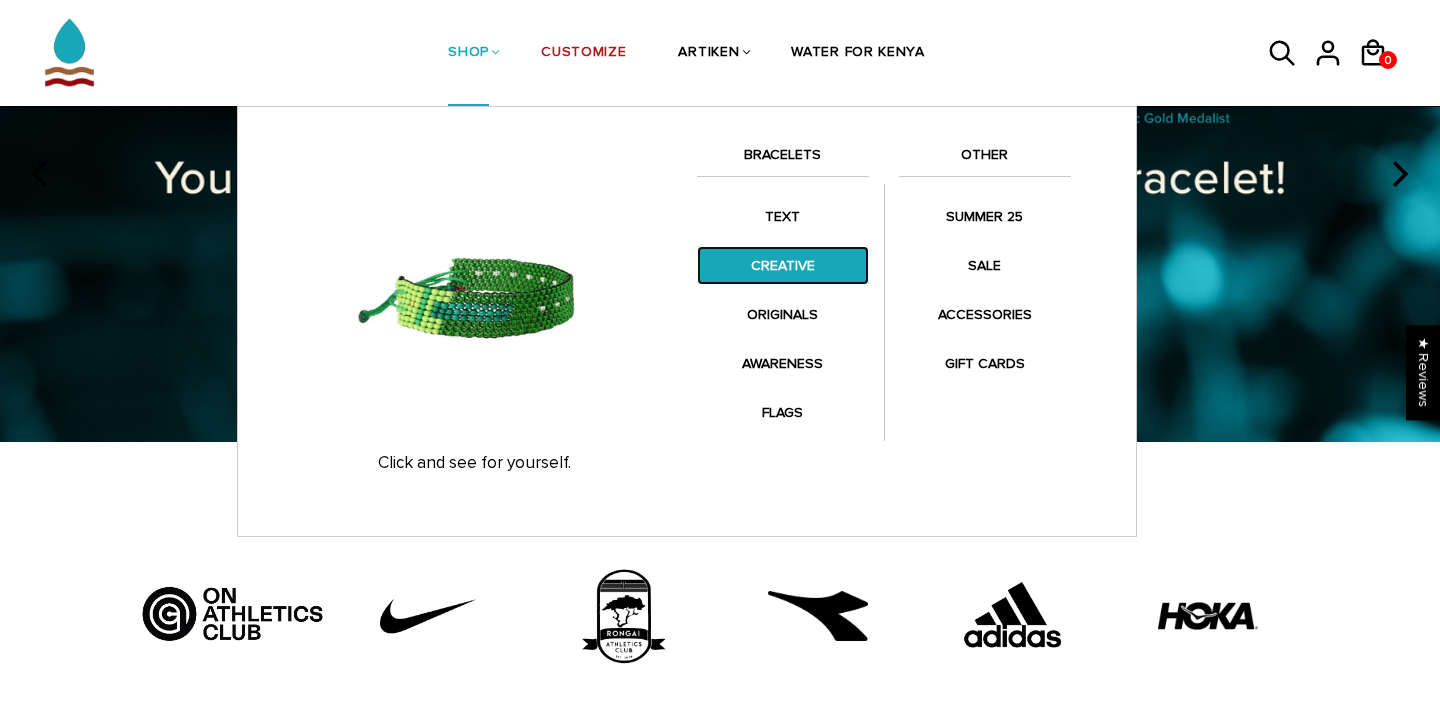 click on "CREATIVE" at bounding box center [783, 265] 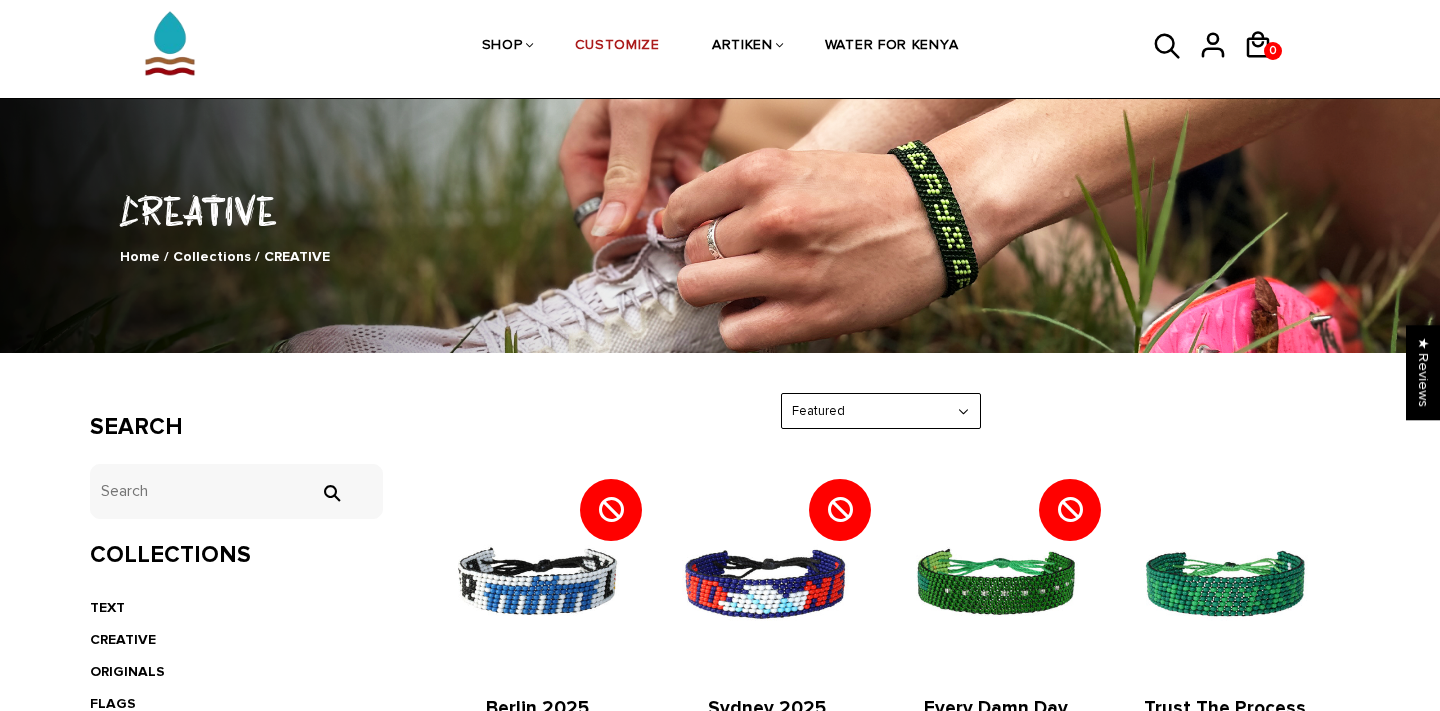scroll, scrollTop: 0, scrollLeft: 0, axis: both 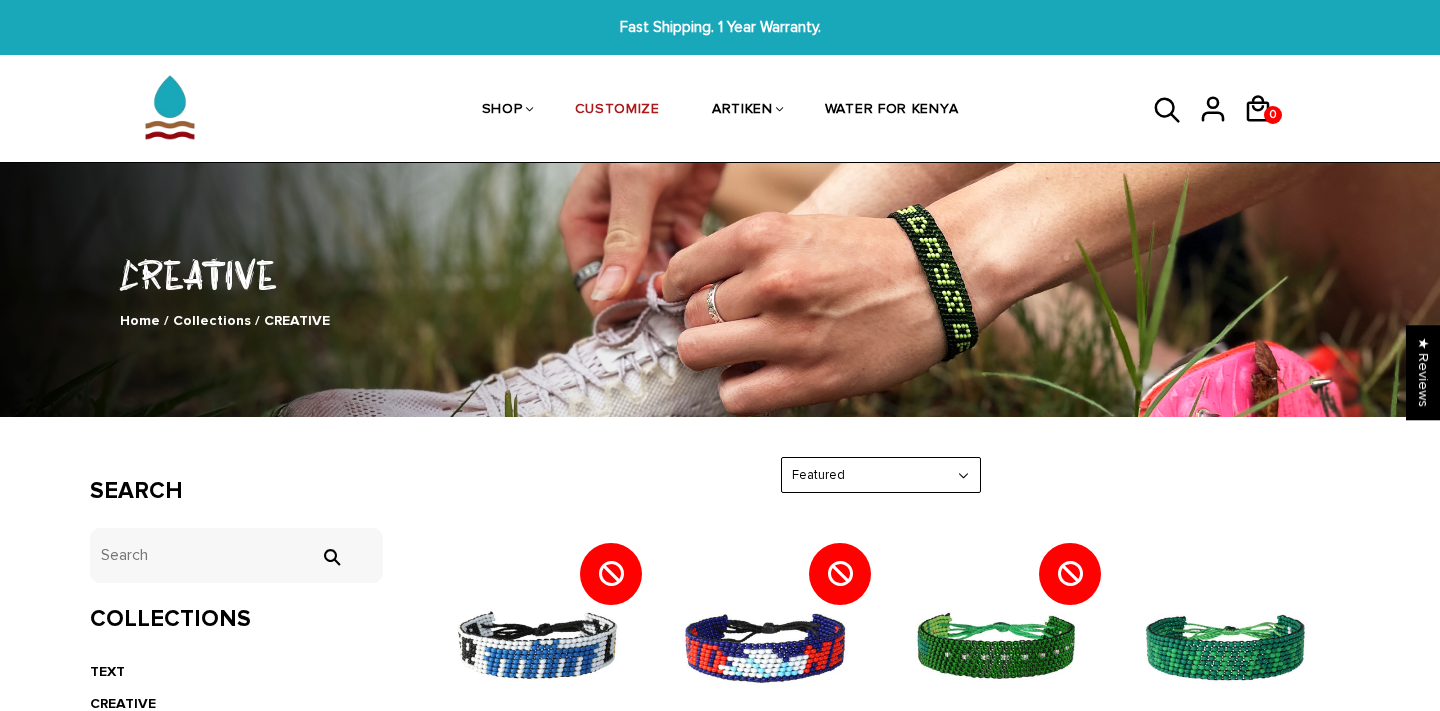 click on "Featured
Best Selling
$ Low to High
$ High to Low
Z-A
A-Z
Oldest to Newest
Newest to Oldest" at bounding box center [881, 475] 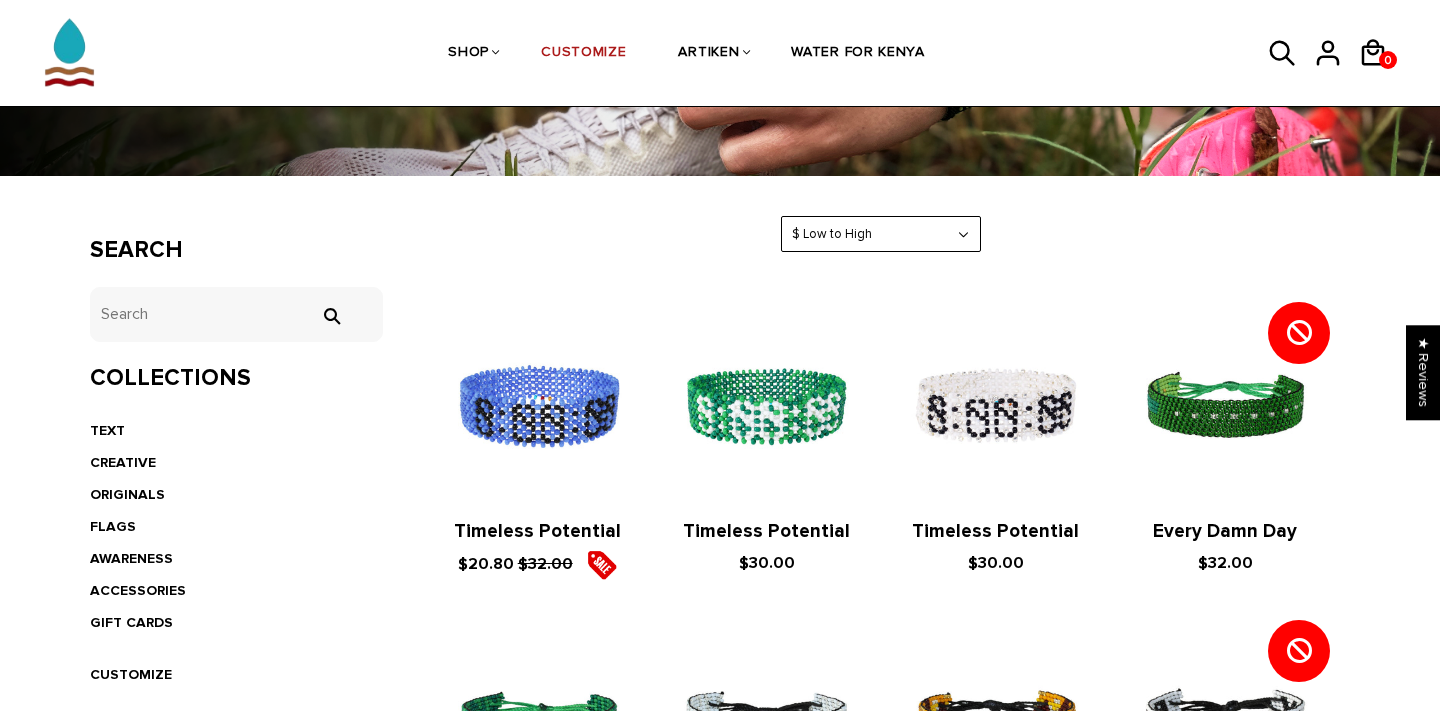 scroll, scrollTop: 265, scrollLeft: 0, axis: vertical 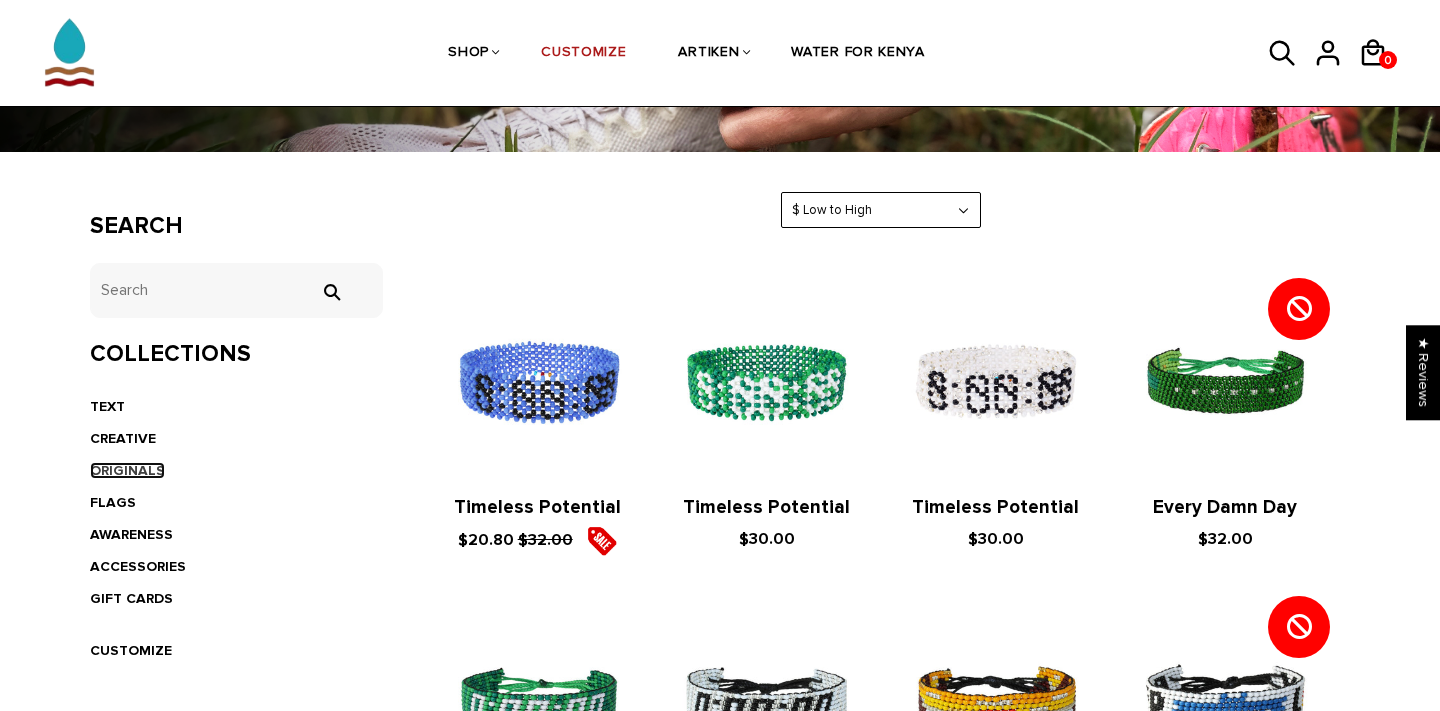 click on "ORIGINALS" at bounding box center [127, 470] 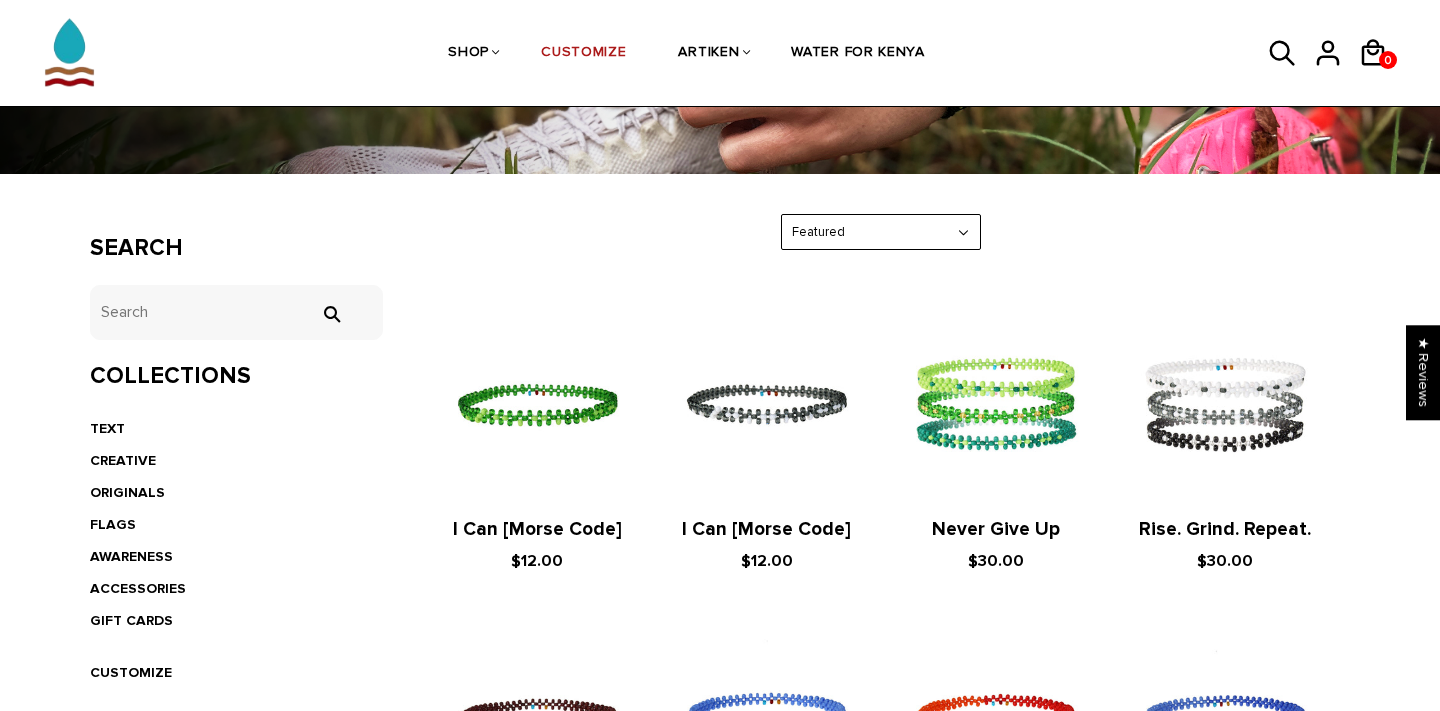 scroll, scrollTop: 263, scrollLeft: 0, axis: vertical 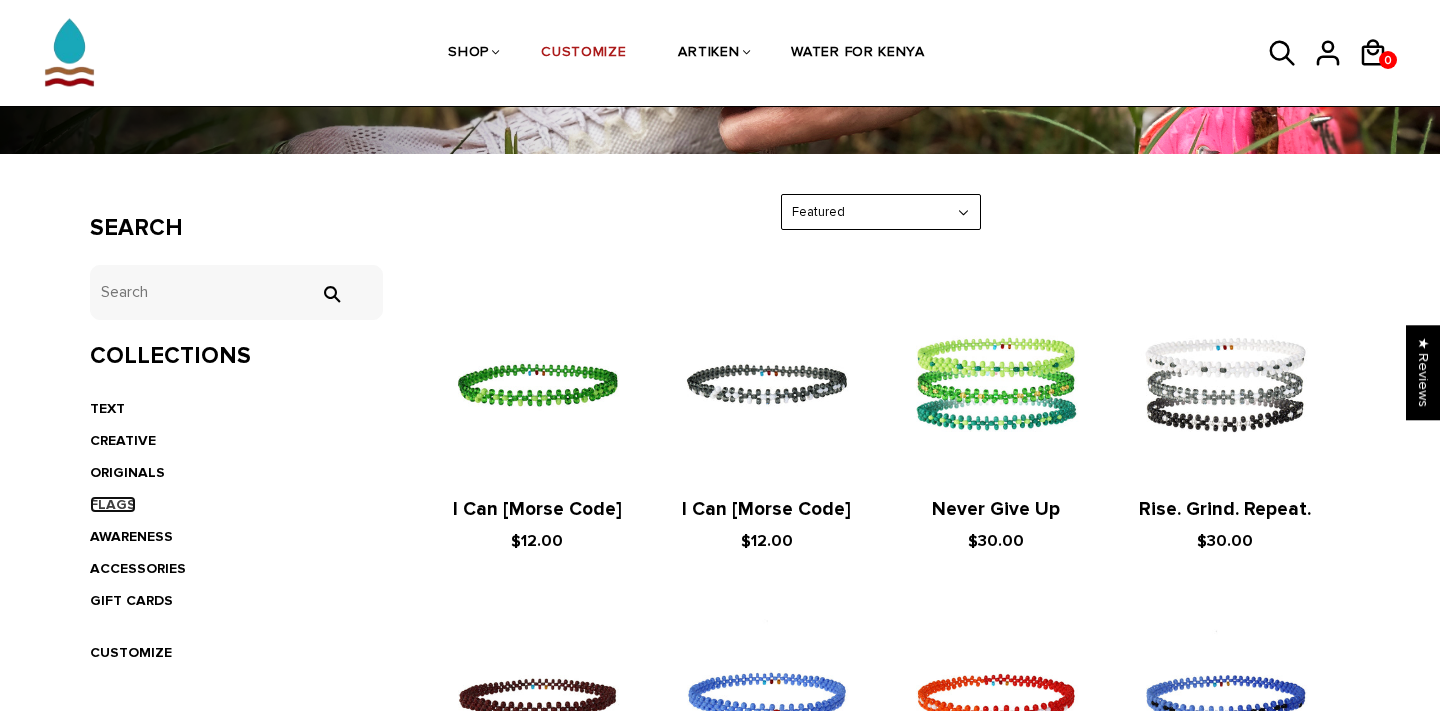 click on "FLAGS" at bounding box center [113, 504] 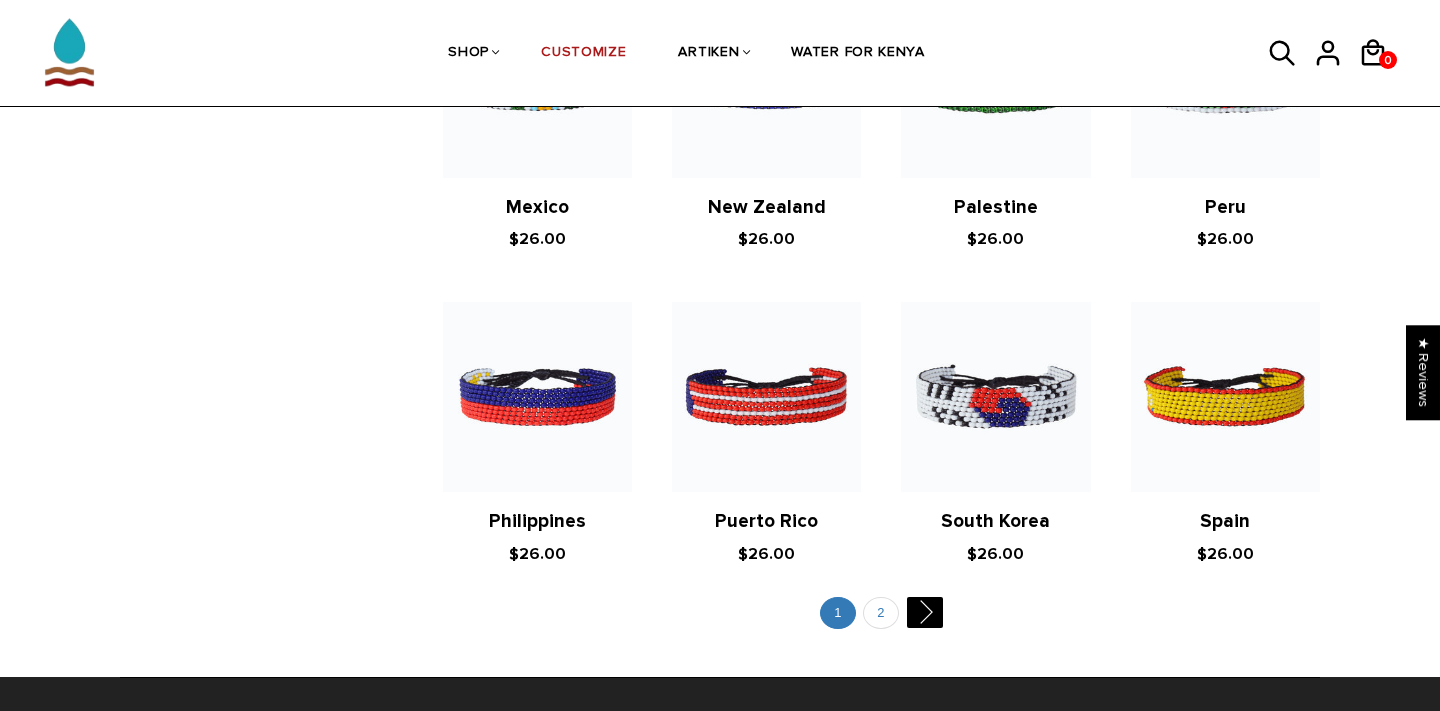 scroll, scrollTop: 3745, scrollLeft: 0, axis: vertical 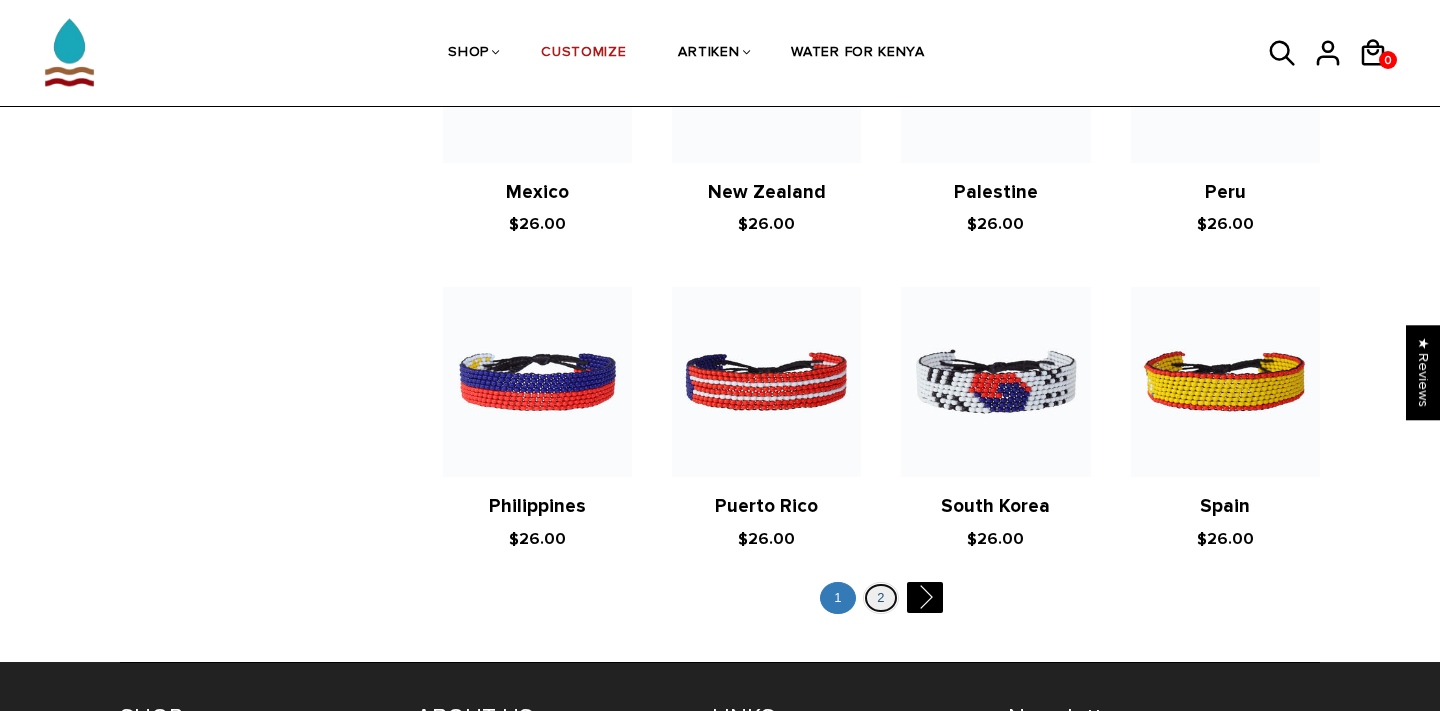 click on "2" at bounding box center (881, 598) 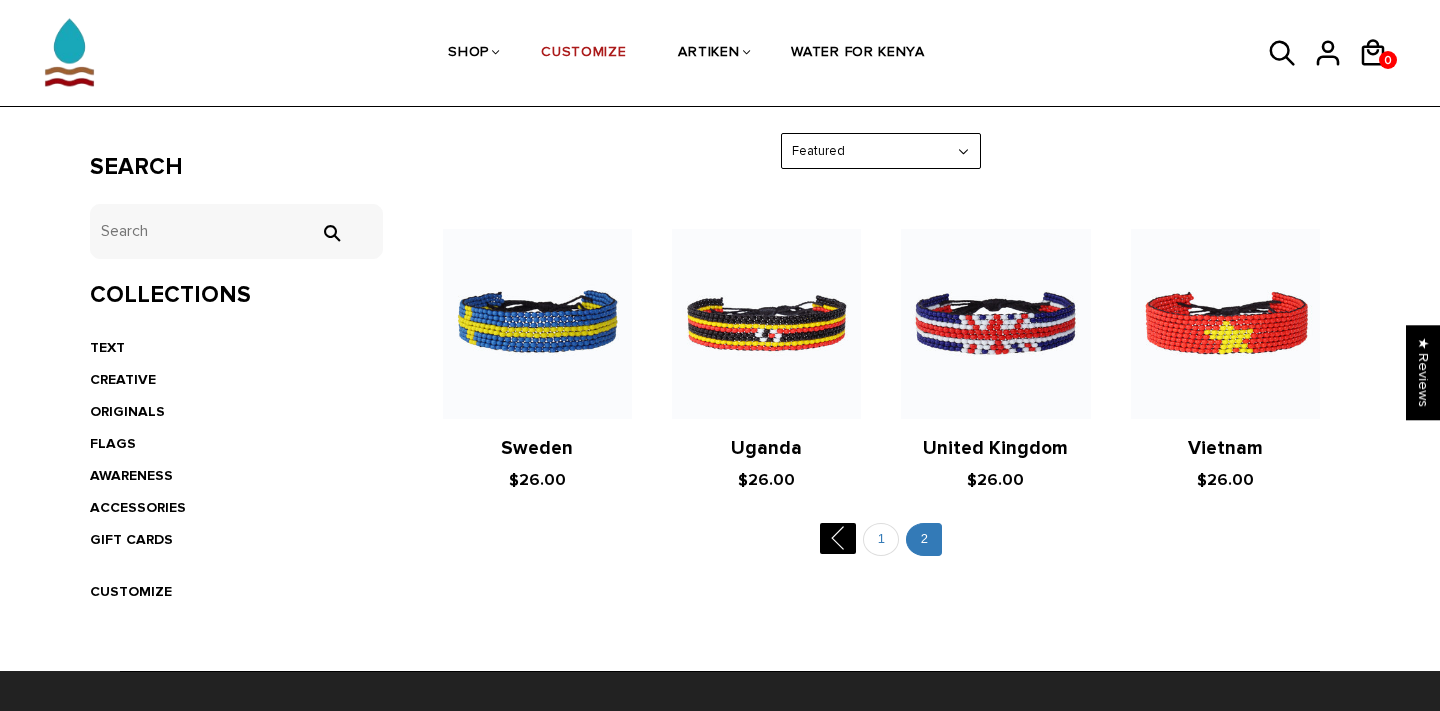 scroll, scrollTop: 327, scrollLeft: 0, axis: vertical 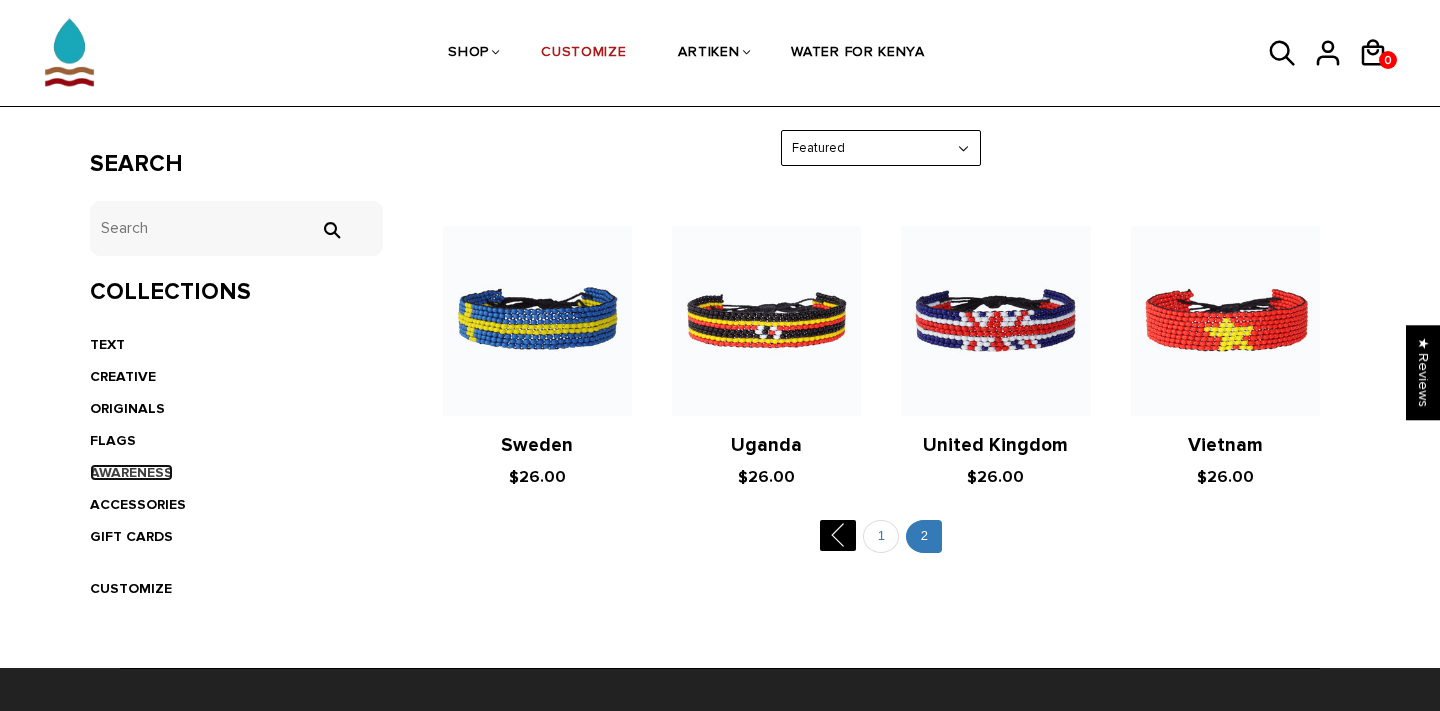 click on "AWARENESS" at bounding box center (131, 472) 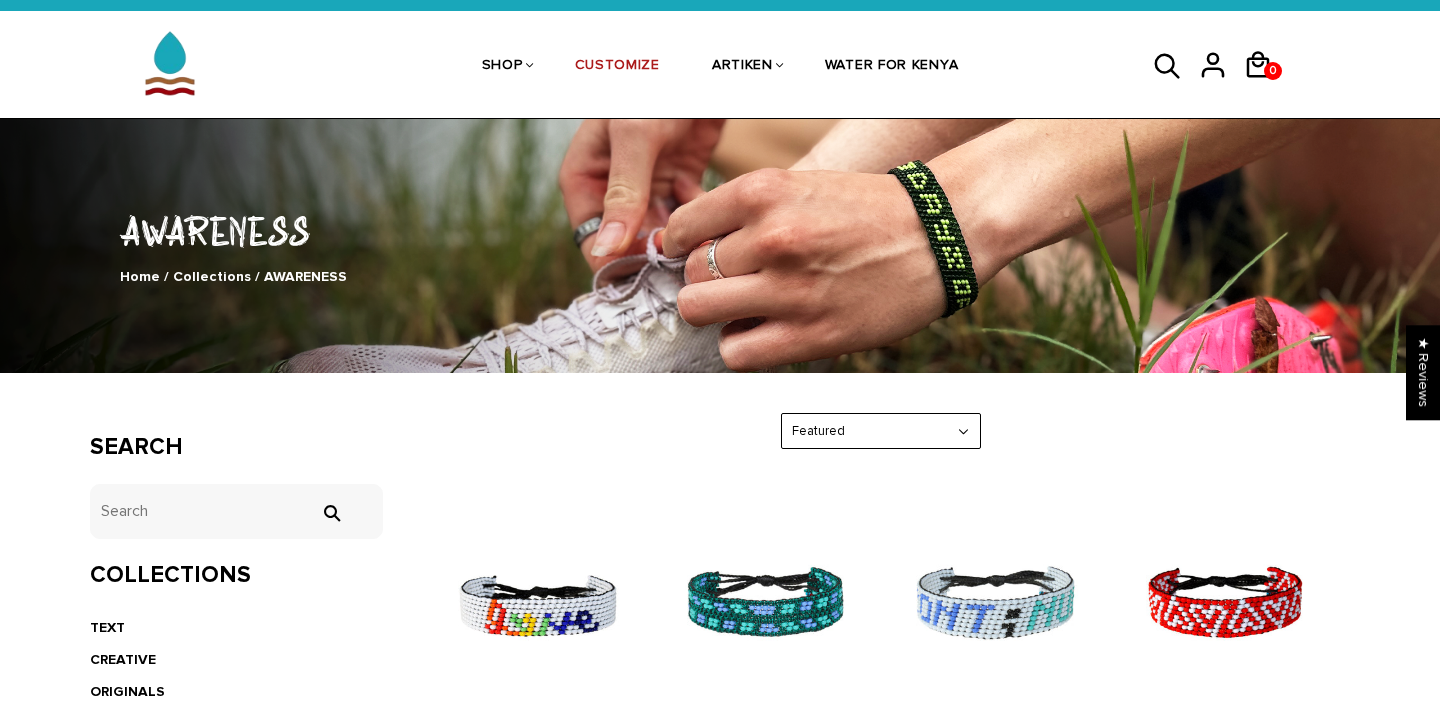 scroll, scrollTop: 0, scrollLeft: 0, axis: both 